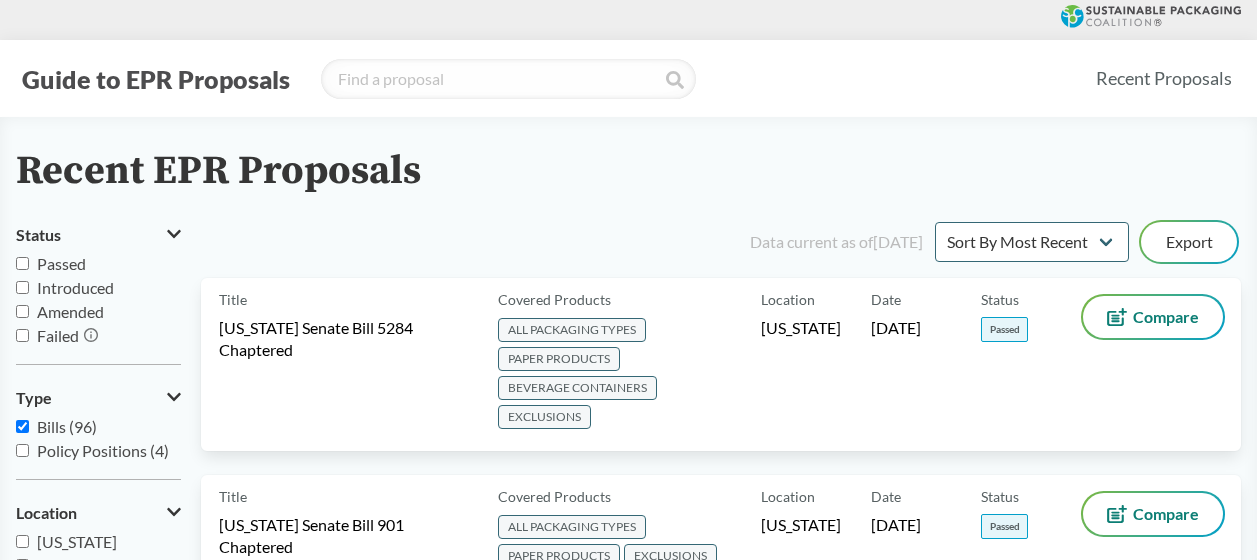 scroll, scrollTop: 0, scrollLeft: 0, axis: both 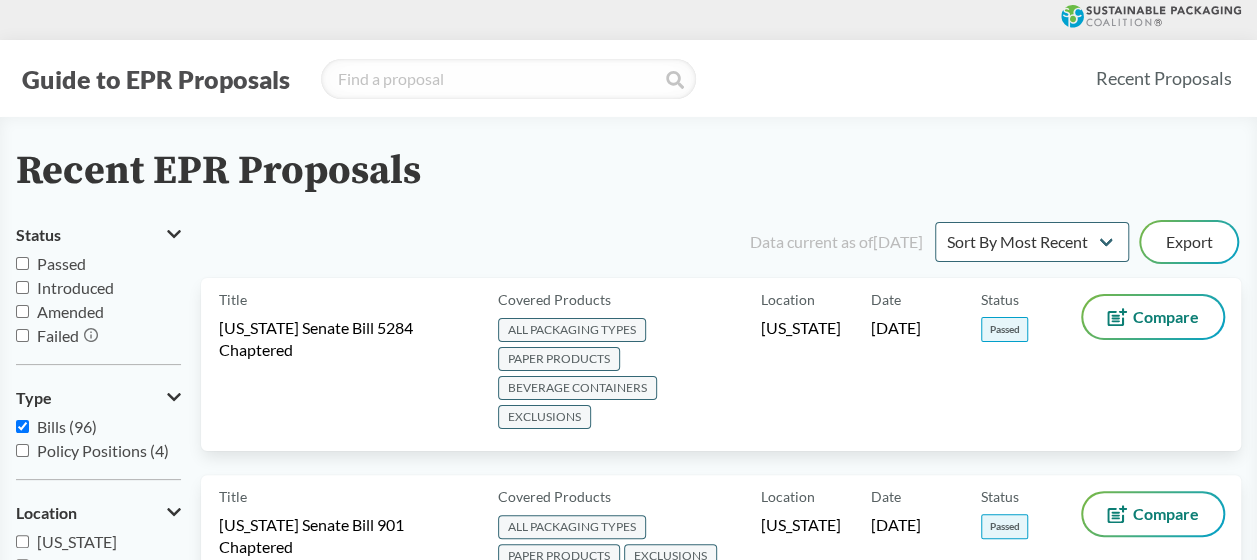 click on "Passed" at bounding box center (61, 263) 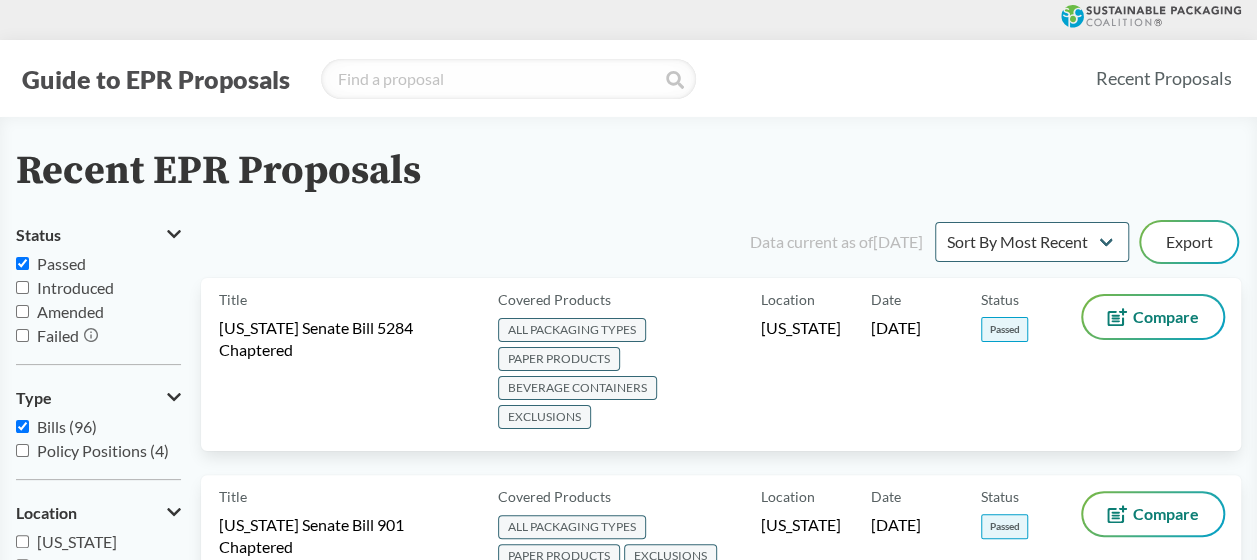 checkbox on "true" 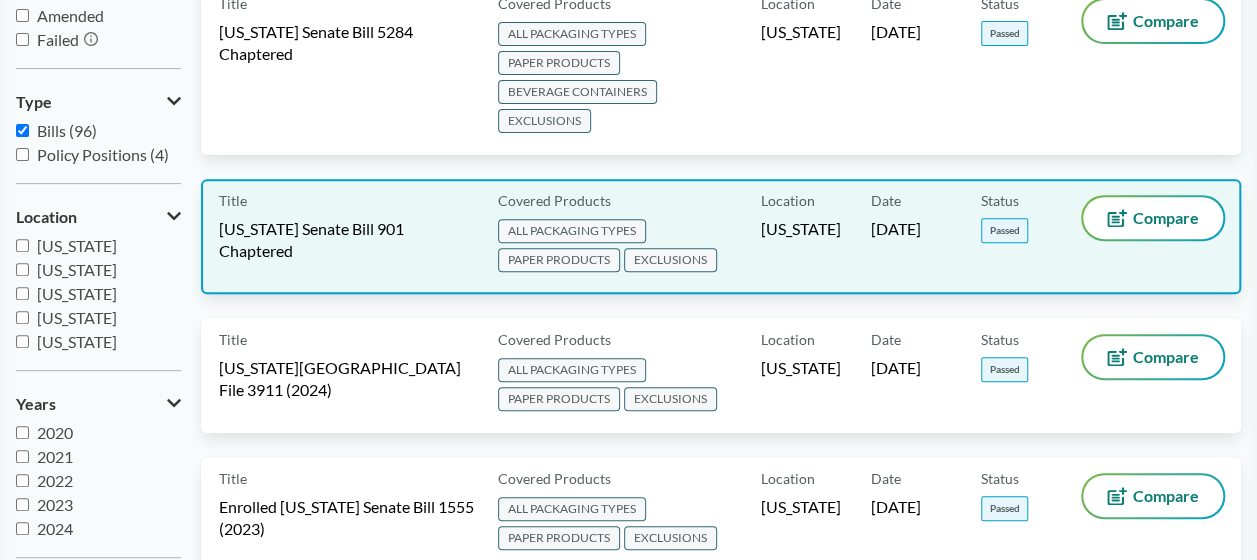 drag, startPoint x: 381, startPoint y: 239, endPoint x: 300, endPoint y: 216, distance: 84.20214 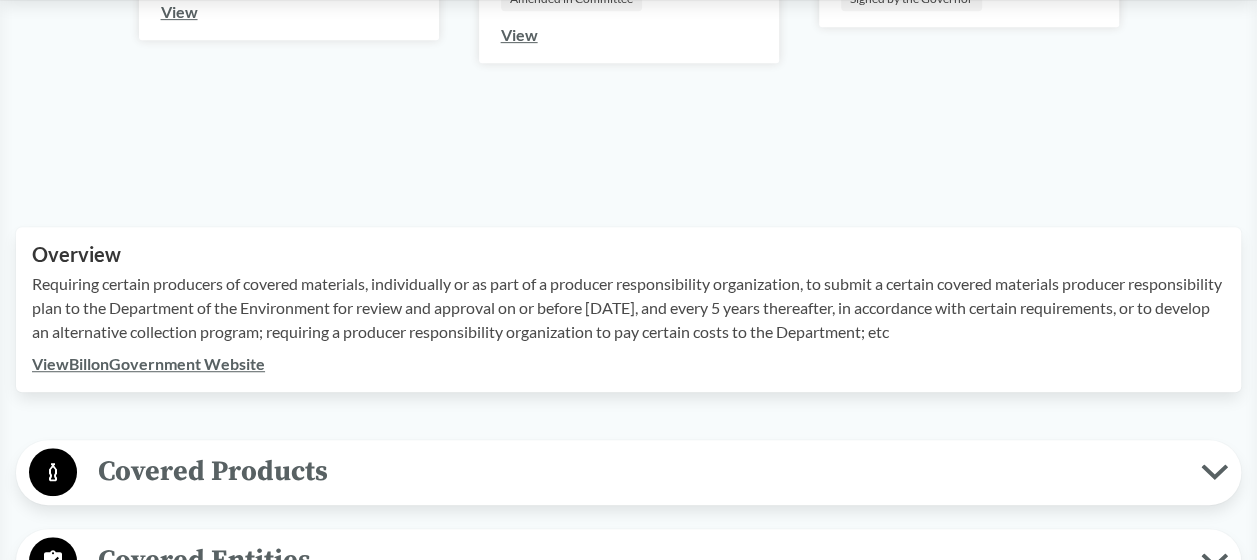 scroll, scrollTop: 491, scrollLeft: 0, axis: vertical 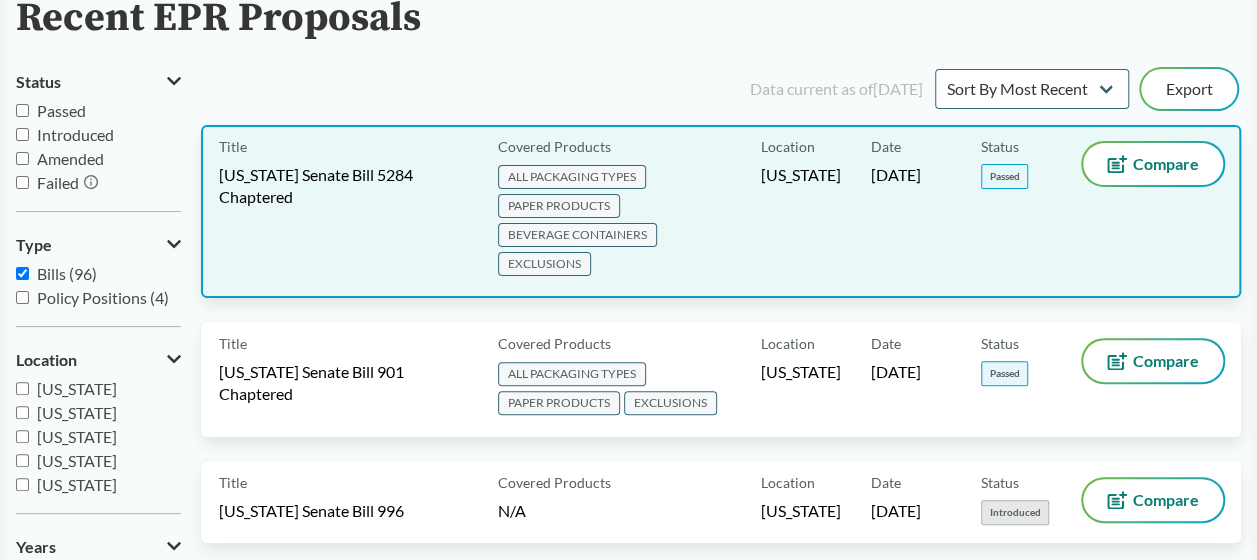 click on "[US_STATE] Senate Bill 5284 Chaptered" at bounding box center [346, 186] 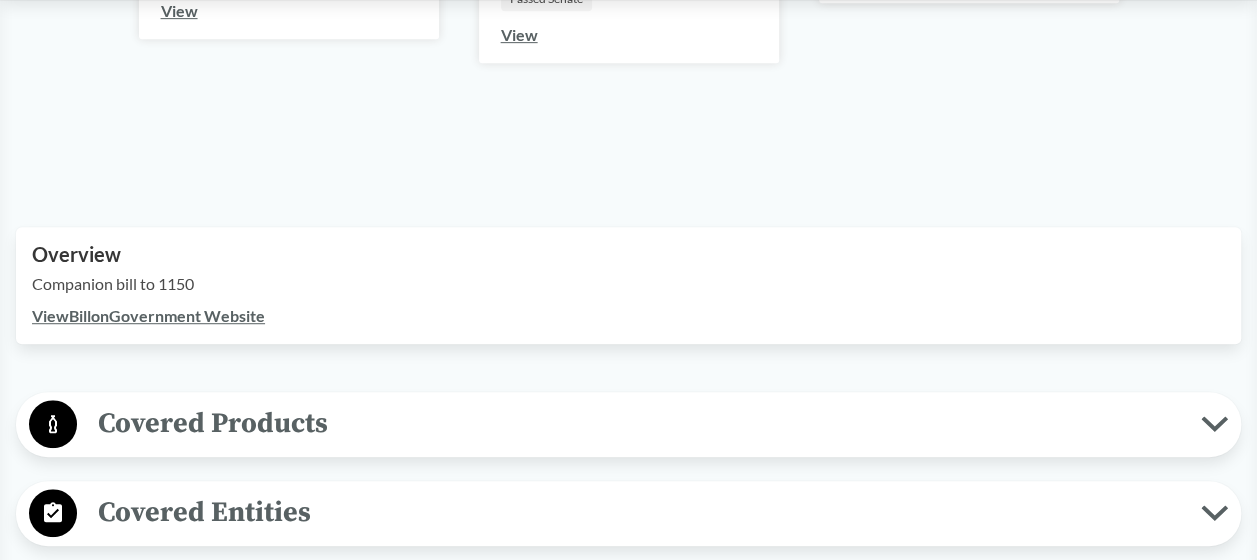 scroll, scrollTop: 502, scrollLeft: 0, axis: vertical 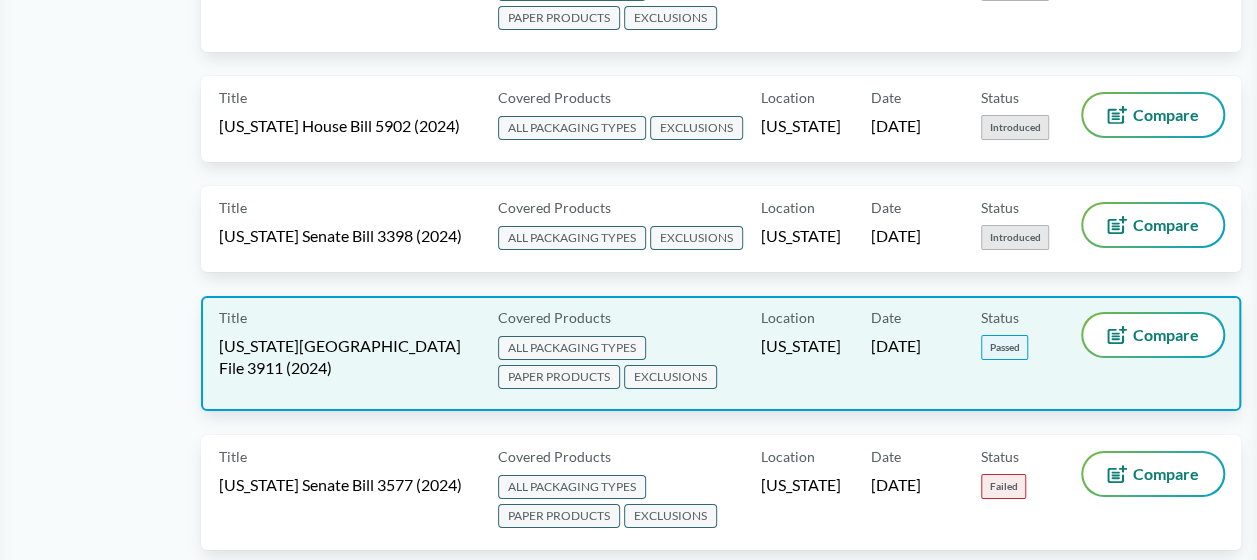 click on "[US_STATE][GEOGRAPHIC_DATA] File 3911 (2024)" at bounding box center [346, 357] 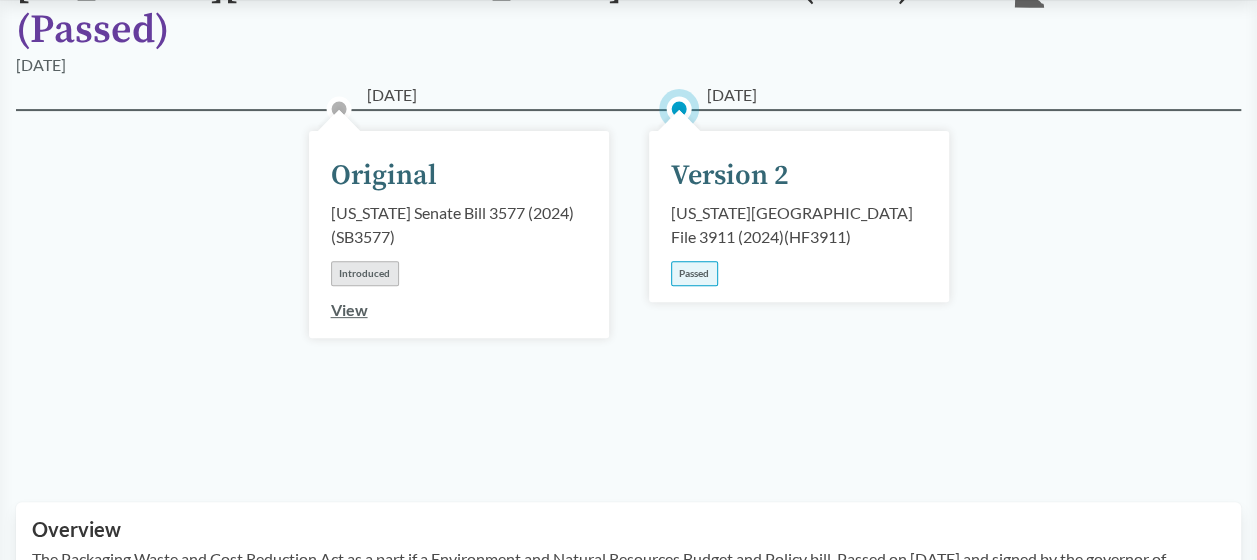 scroll, scrollTop: 429, scrollLeft: 0, axis: vertical 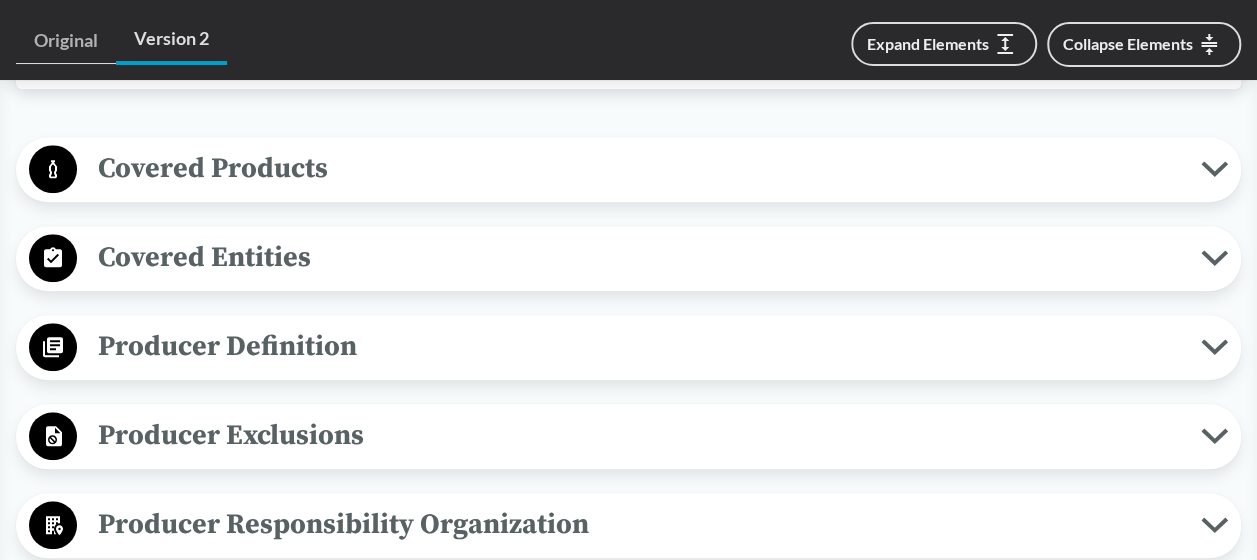 click on "Covered Products" at bounding box center (639, 168) 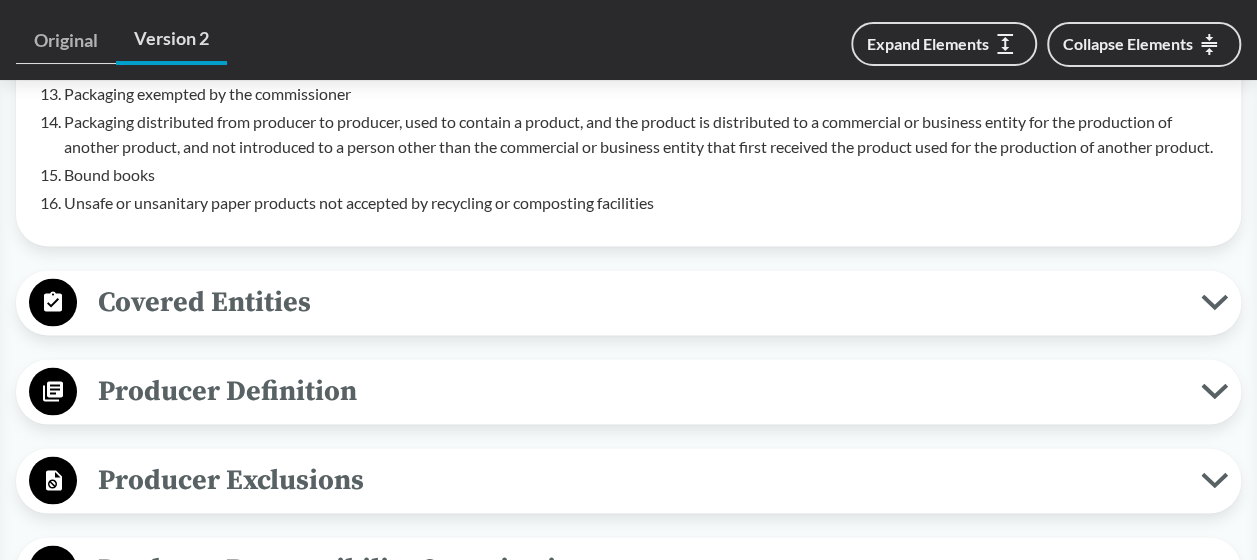scroll, scrollTop: 1732, scrollLeft: 0, axis: vertical 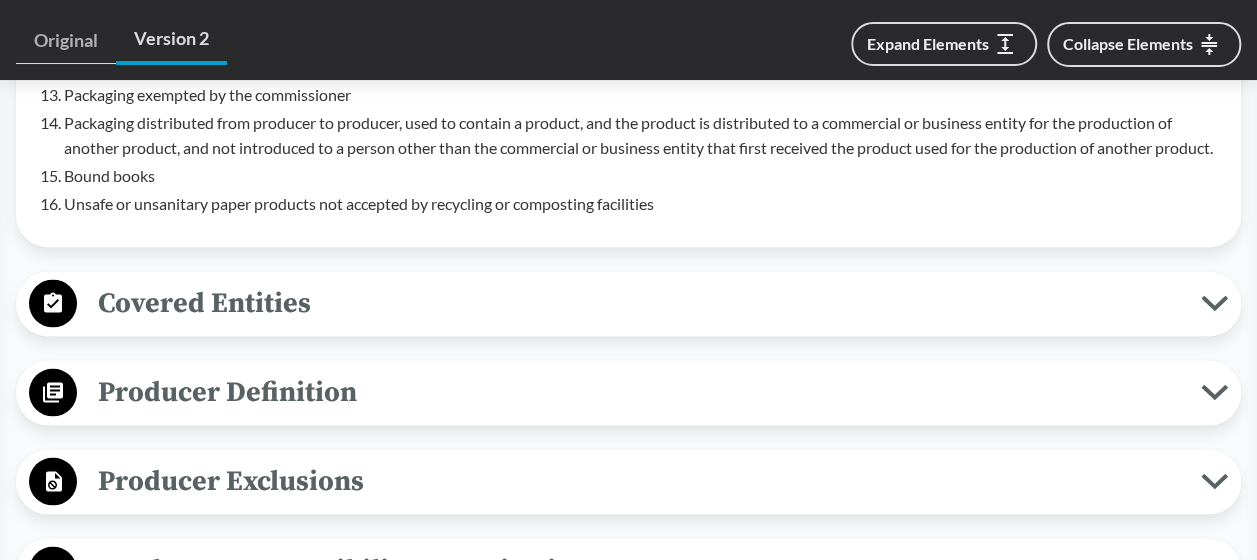 click on "Covered Entities" at bounding box center (639, 302) 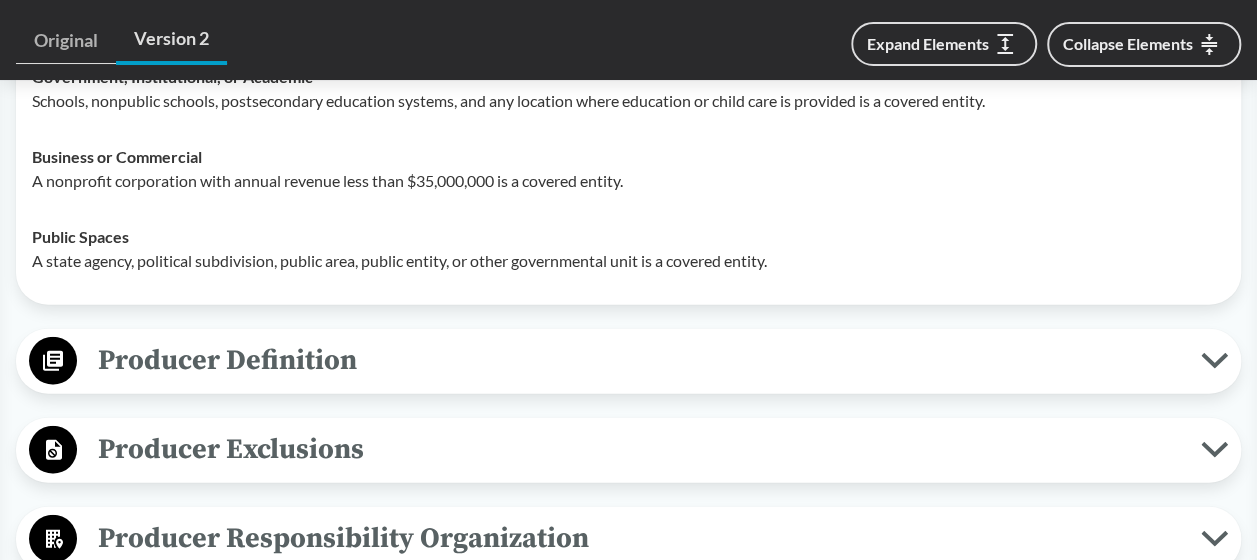 scroll, scrollTop: 2091, scrollLeft: 0, axis: vertical 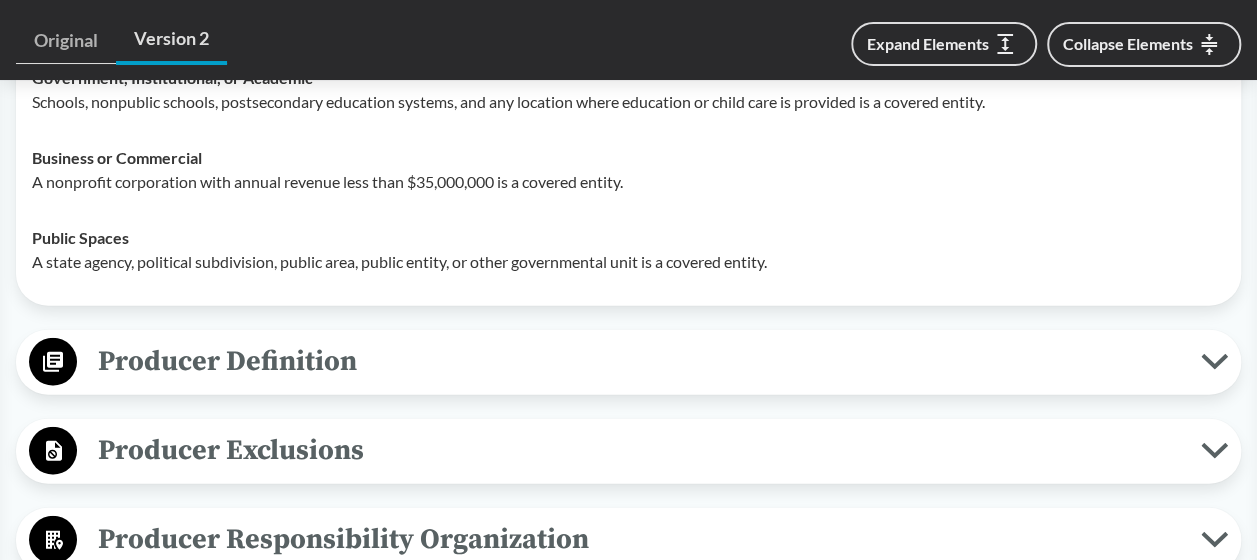 click on "Producer Definition" at bounding box center [639, 361] 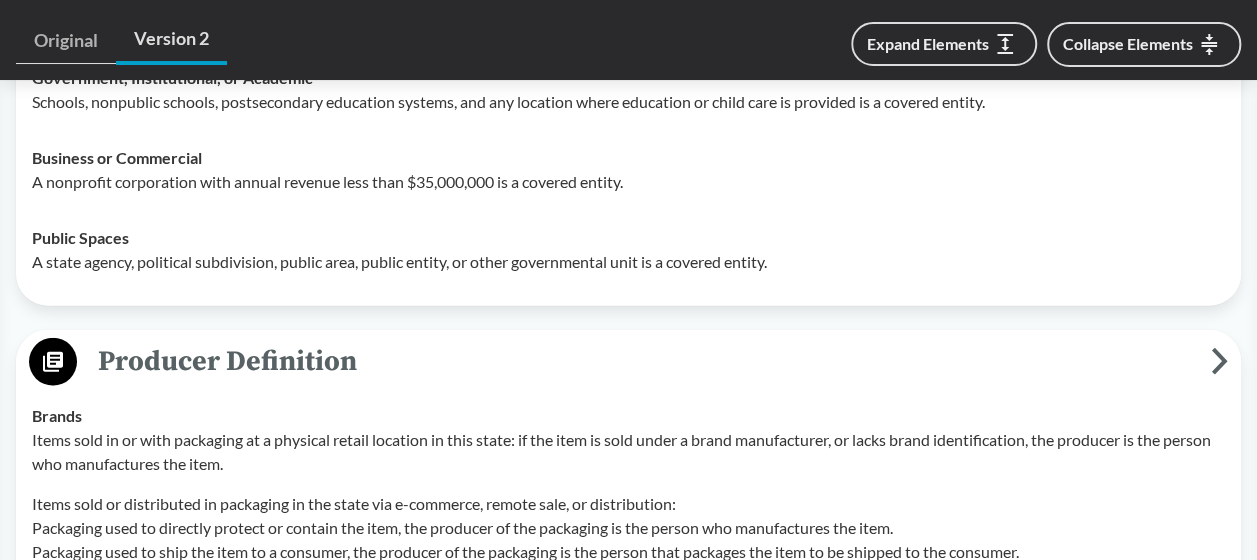 click on "Producer Definition" at bounding box center [644, 361] 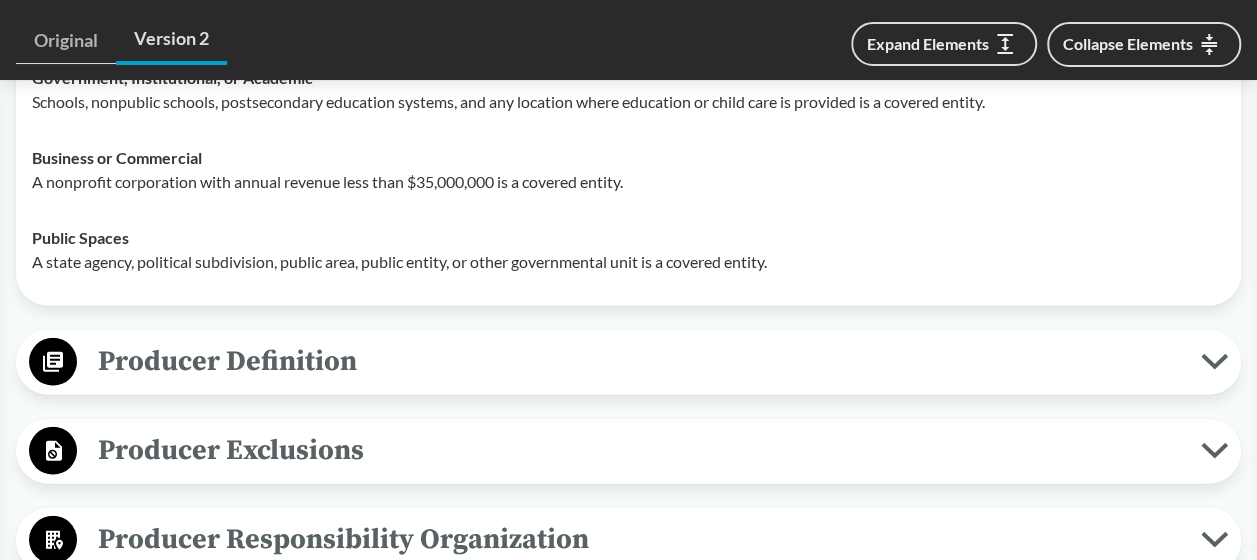 drag, startPoint x: 410, startPoint y: 342, endPoint x: 344, endPoint y: 353, distance: 66.910385 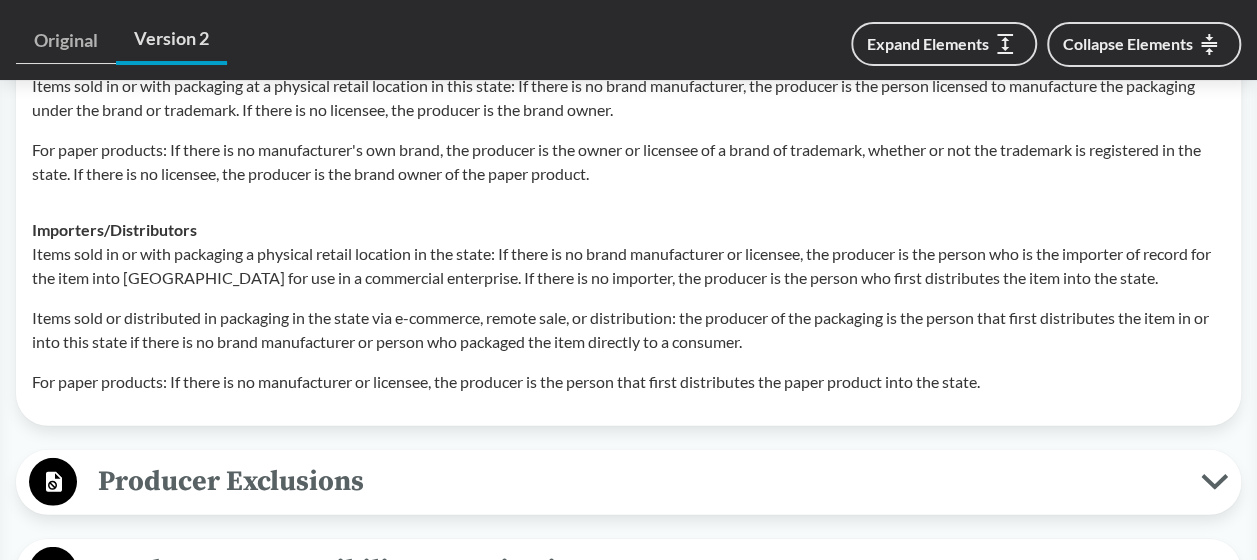 scroll, scrollTop: 2764, scrollLeft: 0, axis: vertical 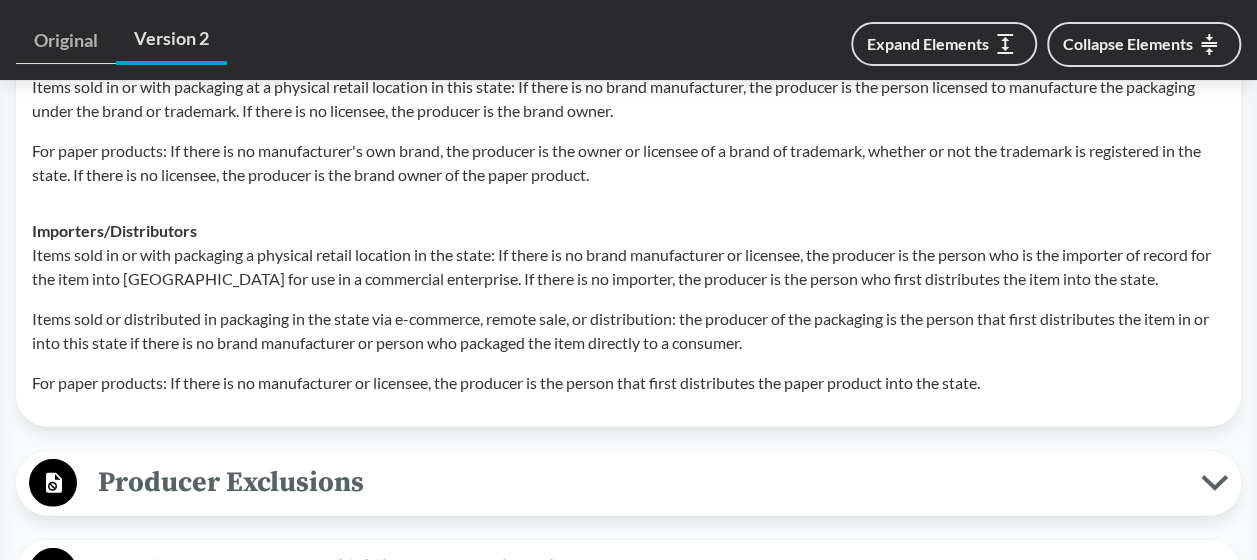 click on "Producer Exclusions" at bounding box center [639, 482] 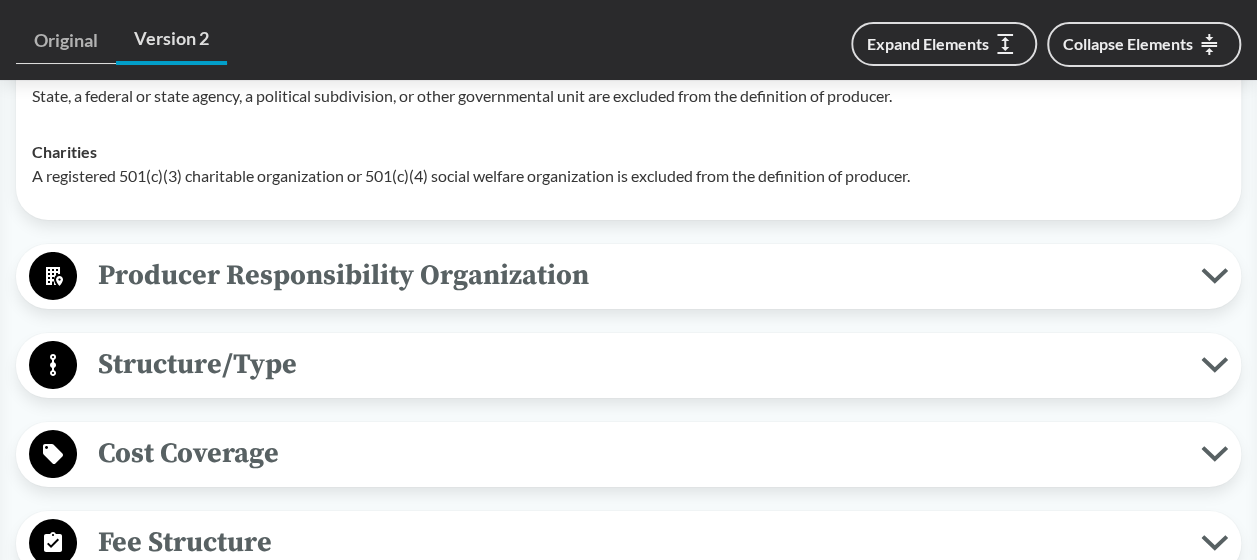 scroll, scrollTop: 3396, scrollLeft: 0, axis: vertical 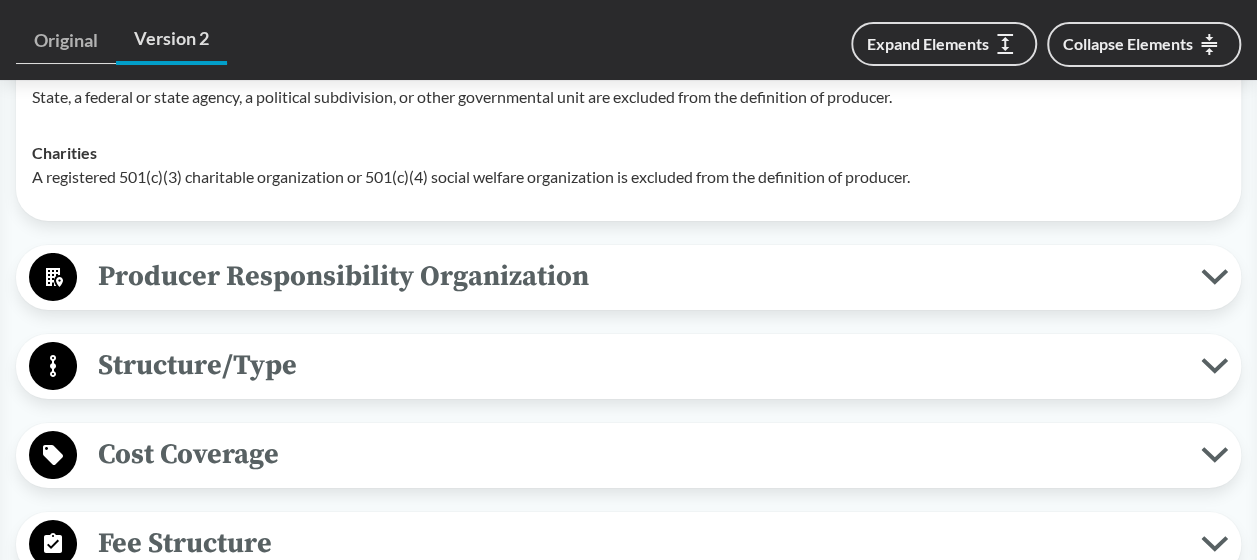 click on "Producer Responsibility Organization" at bounding box center [639, 276] 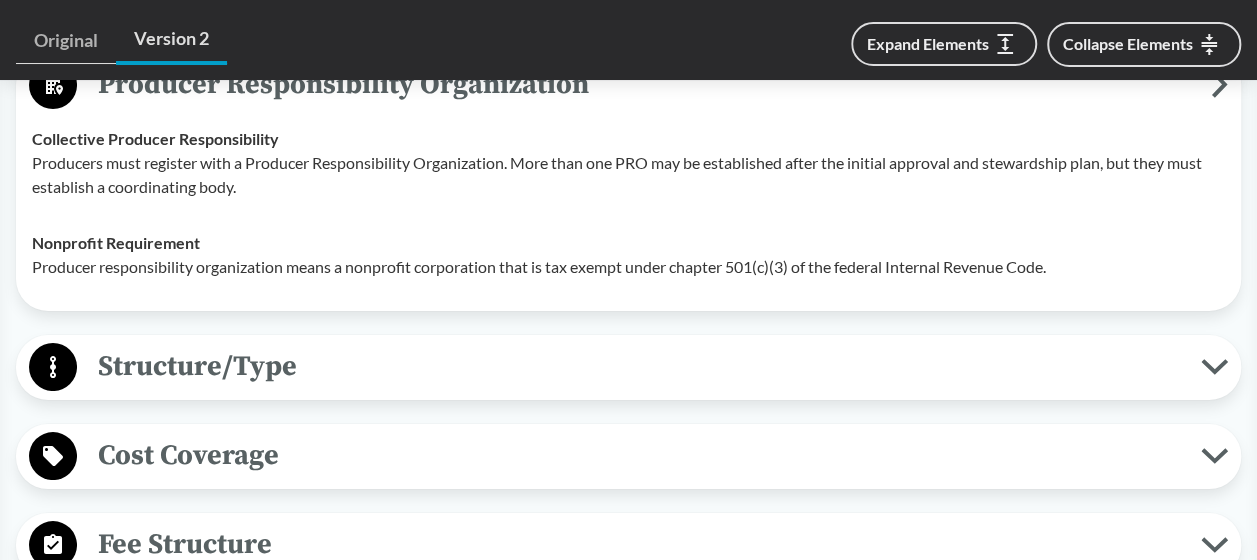 scroll, scrollTop: 3736, scrollLeft: 0, axis: vertical 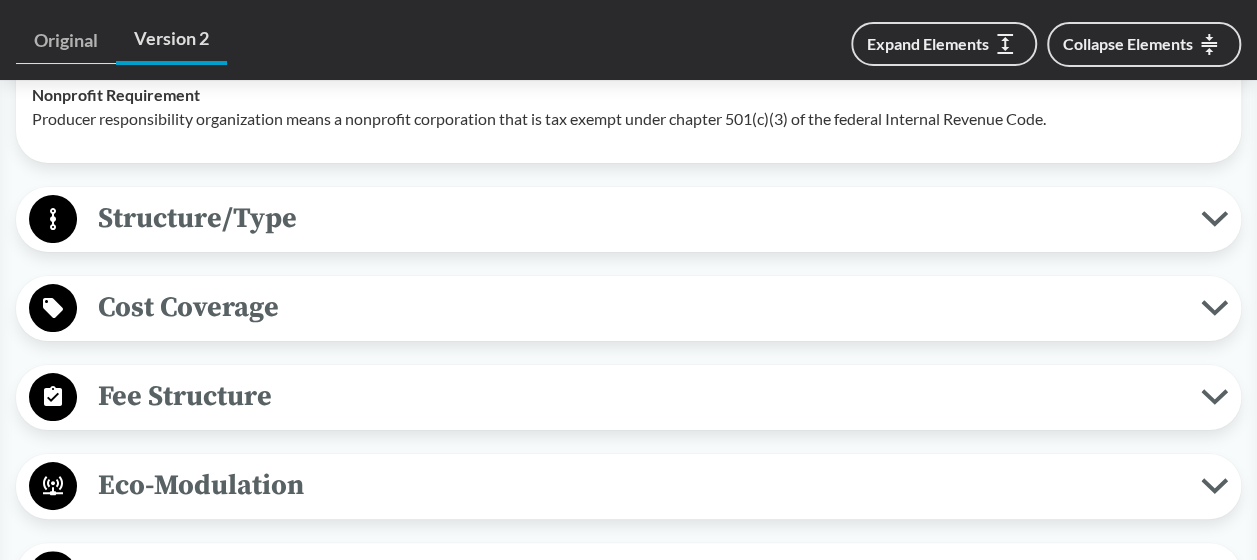 click on "Structure/Type" at bounding box center (639, 218) 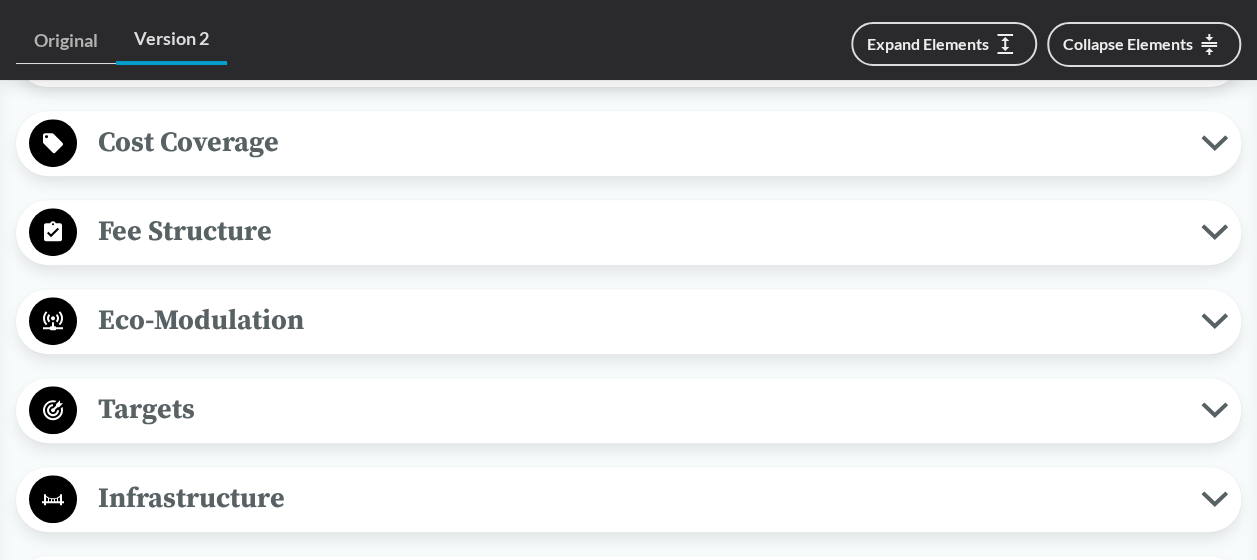 scroll, scrollTop: 4141, scrollLeft: 0, axis: vertical 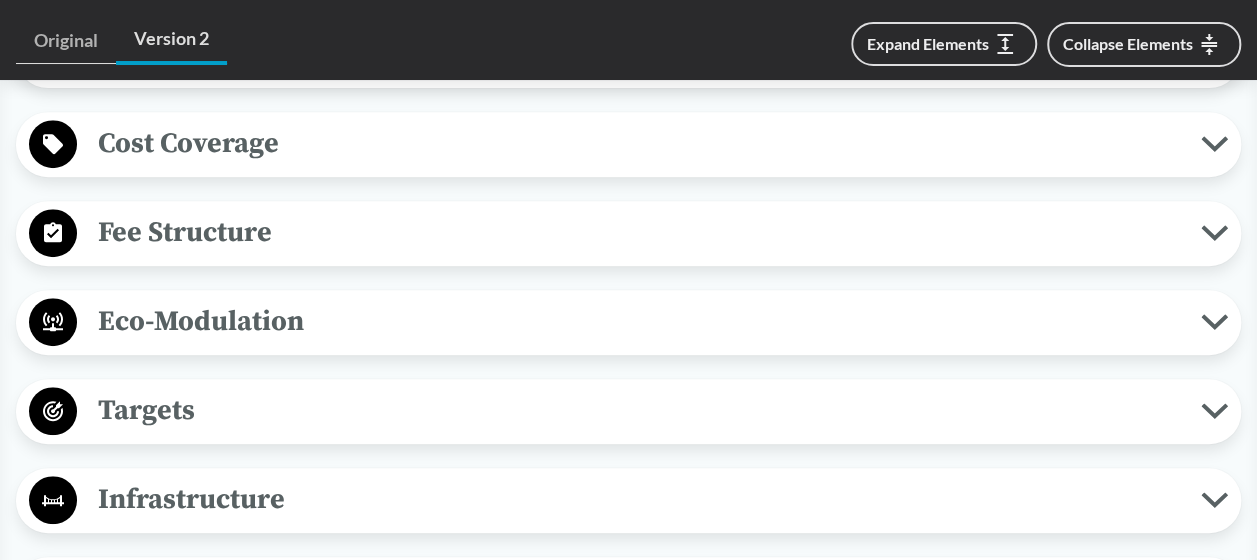 click on "Fee Structure" at bounding box center (628, 233) 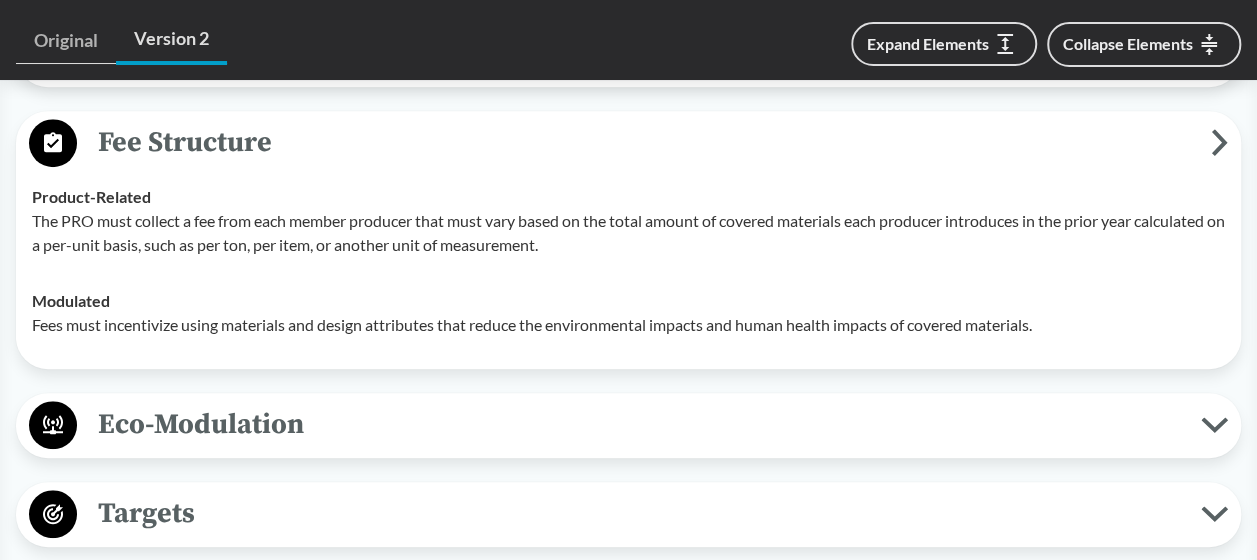 scroll, scrollTop: 4230, scrollLeft: 0, axis: vertical 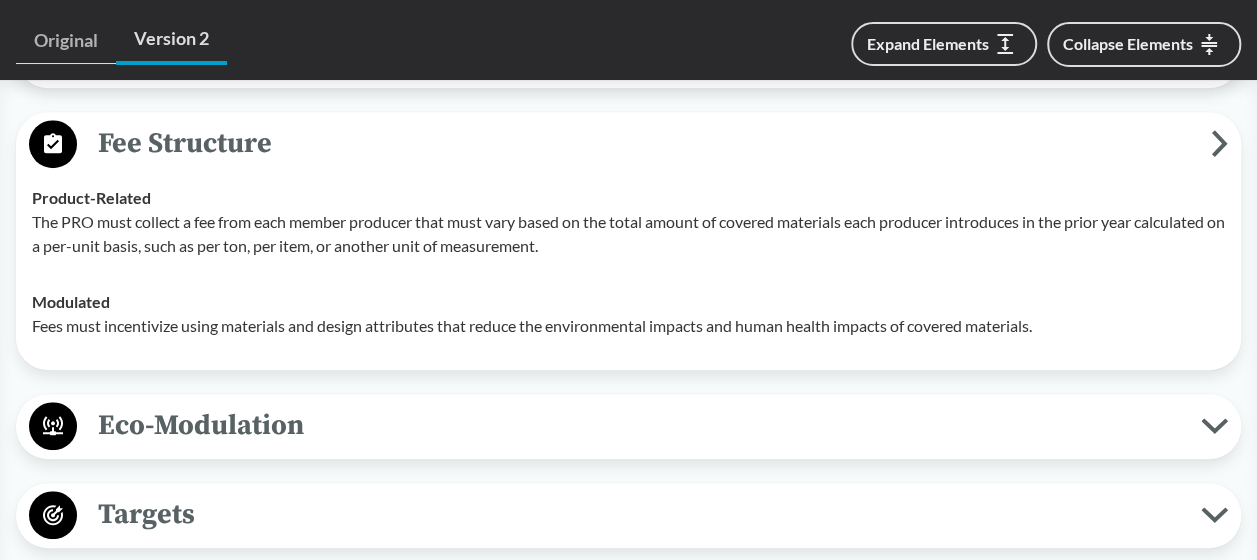 click on "Eco-Modulation" at bounding box center (639, 425) 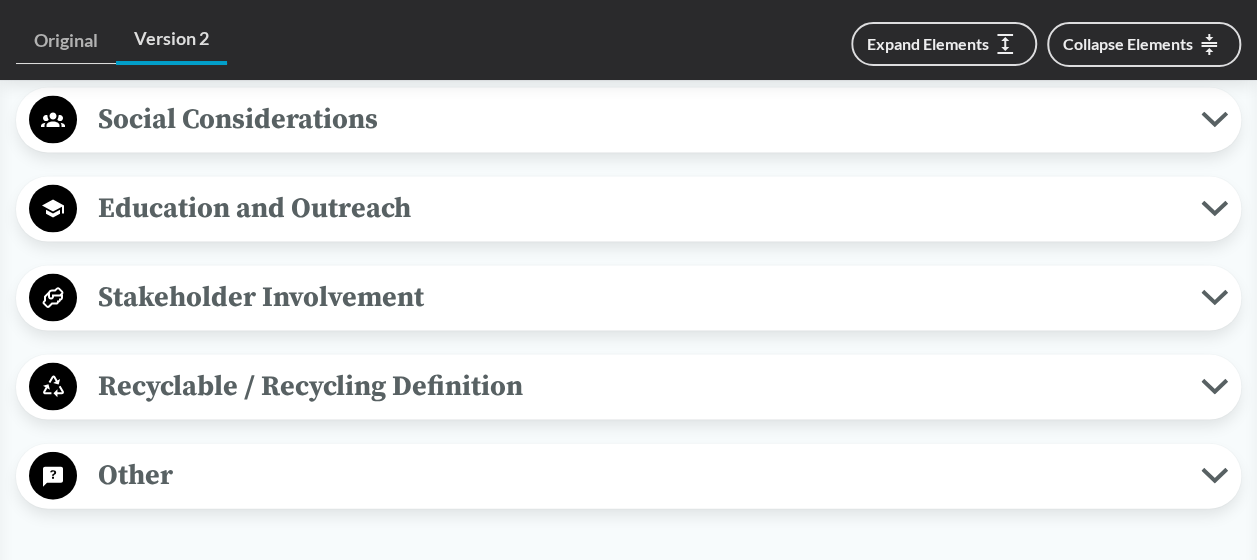 scroll, scrollTop: 5697, scrollLeft: 0, axis: vertical 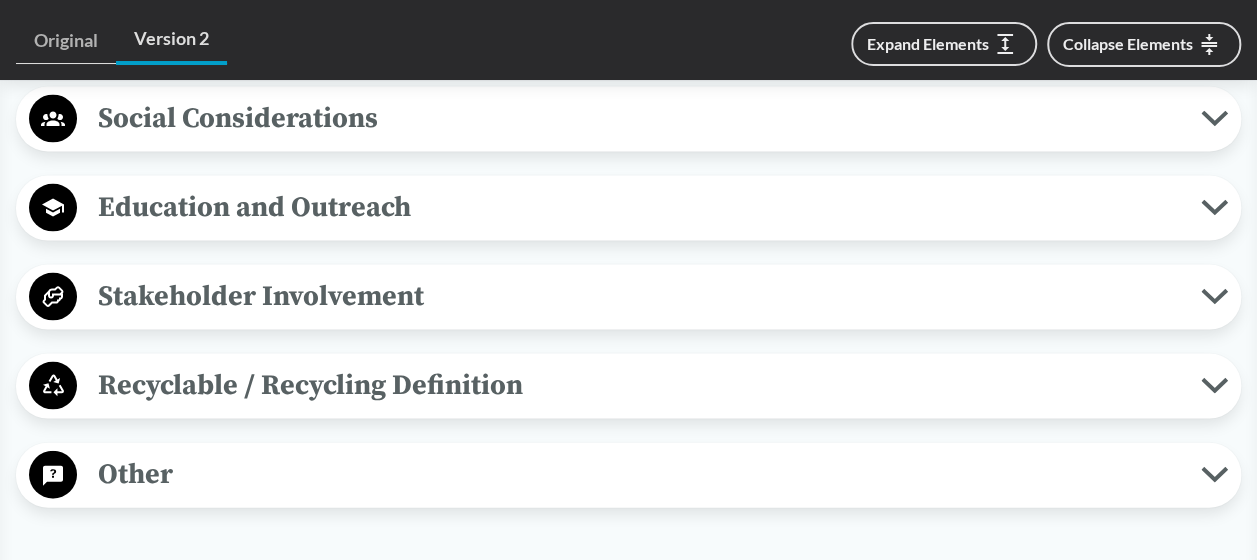 click on "Other" at bounding box center [639, 474] 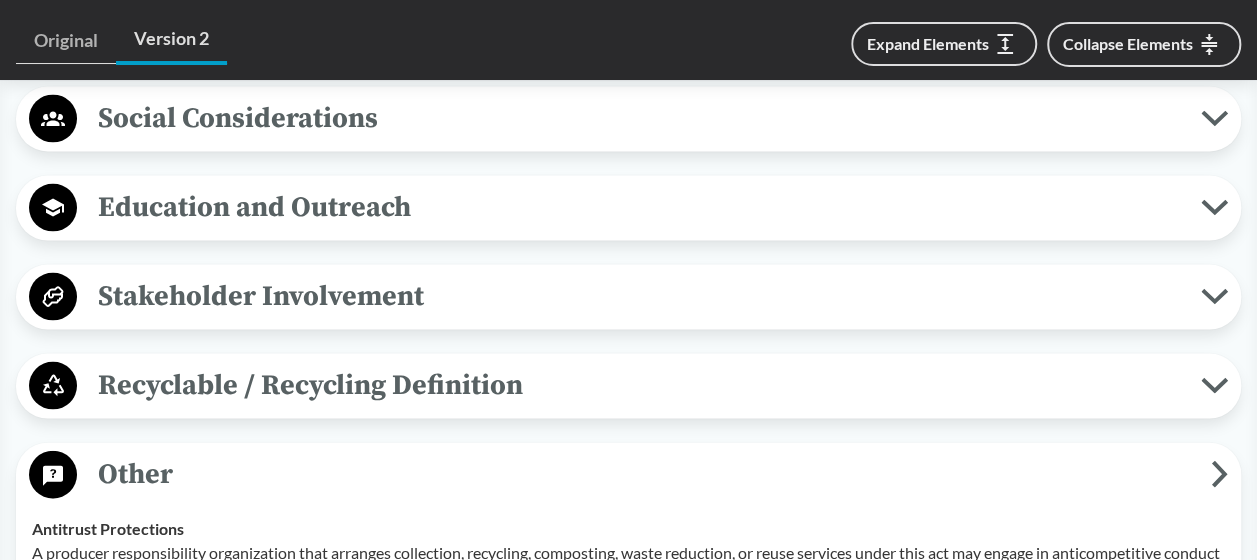 click on "Recyclable / Recycling Definition" at bounding box center [639, 385] 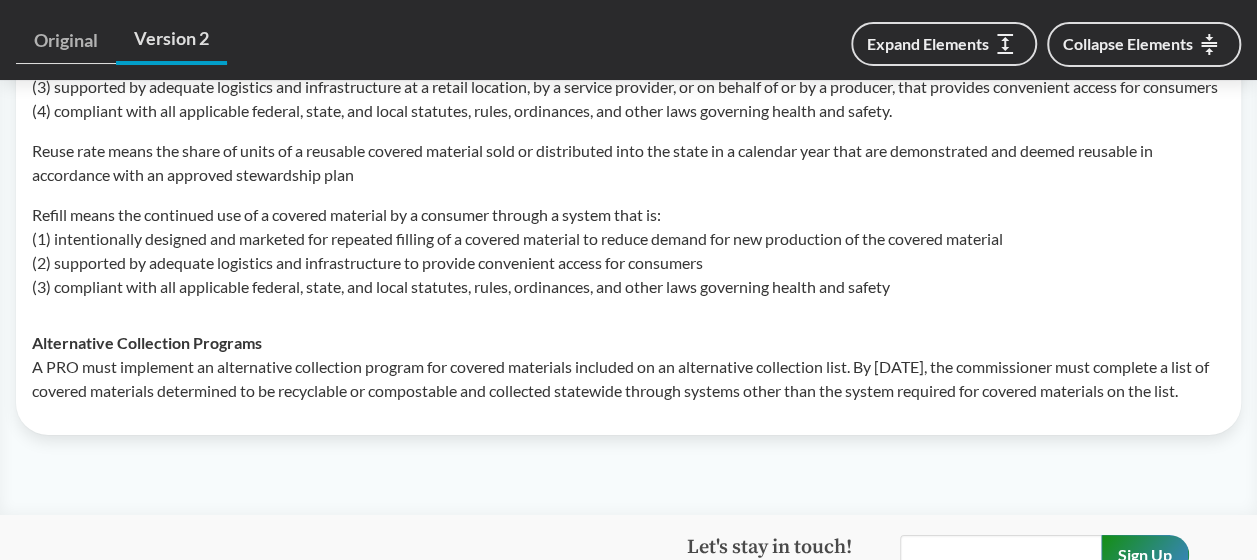 scroll, scrollTop: 7011, scrollLeft: 0, axis: vertical 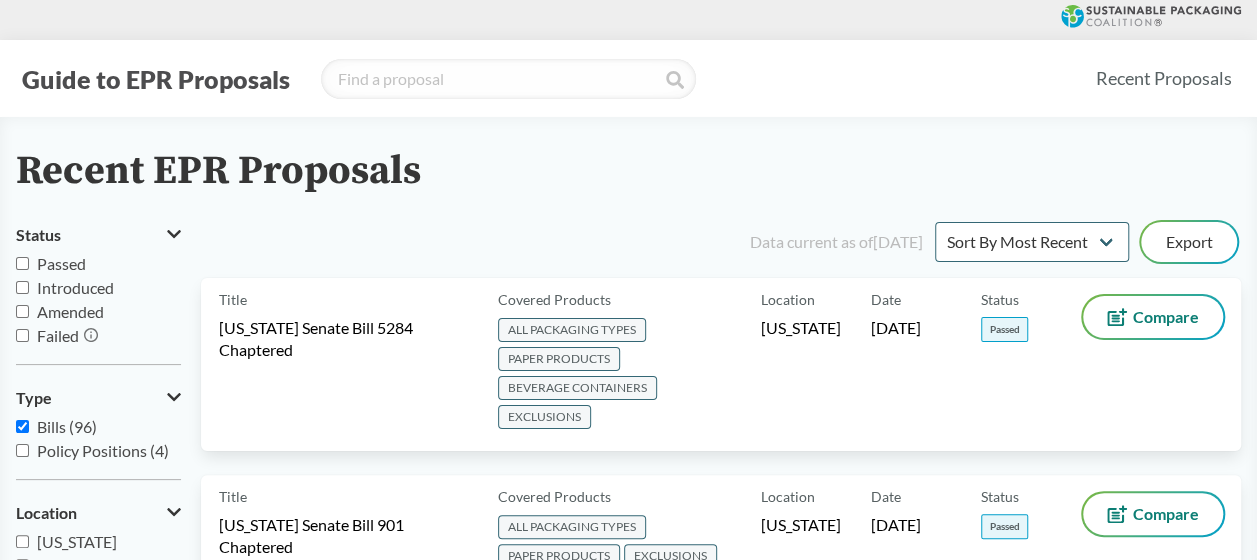 click on "Passed" at bounding box center (61, 263) 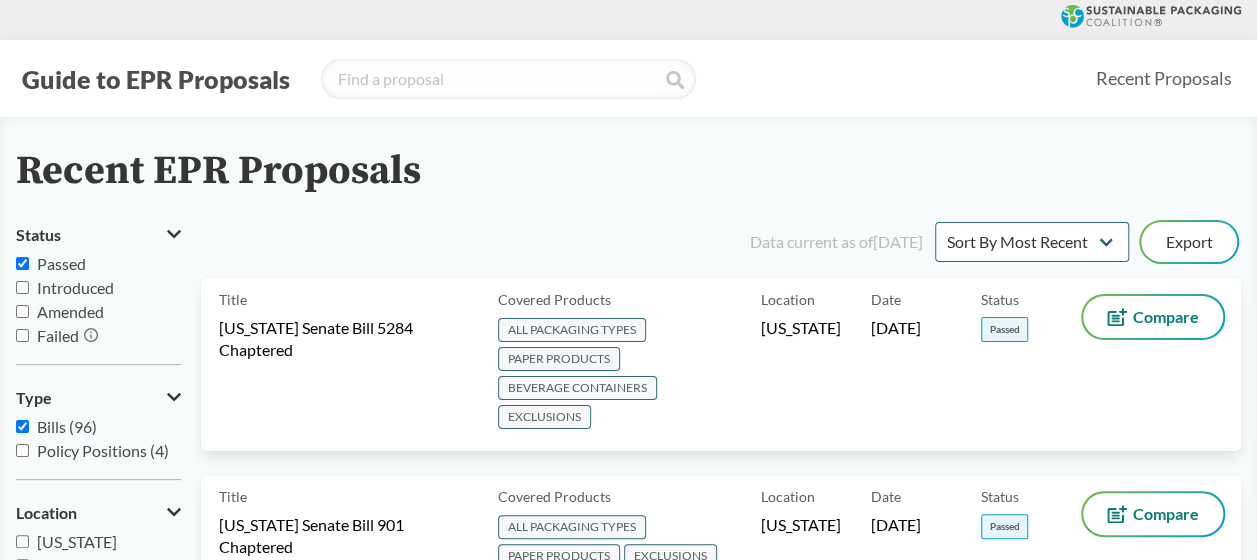 checkbox on "true" 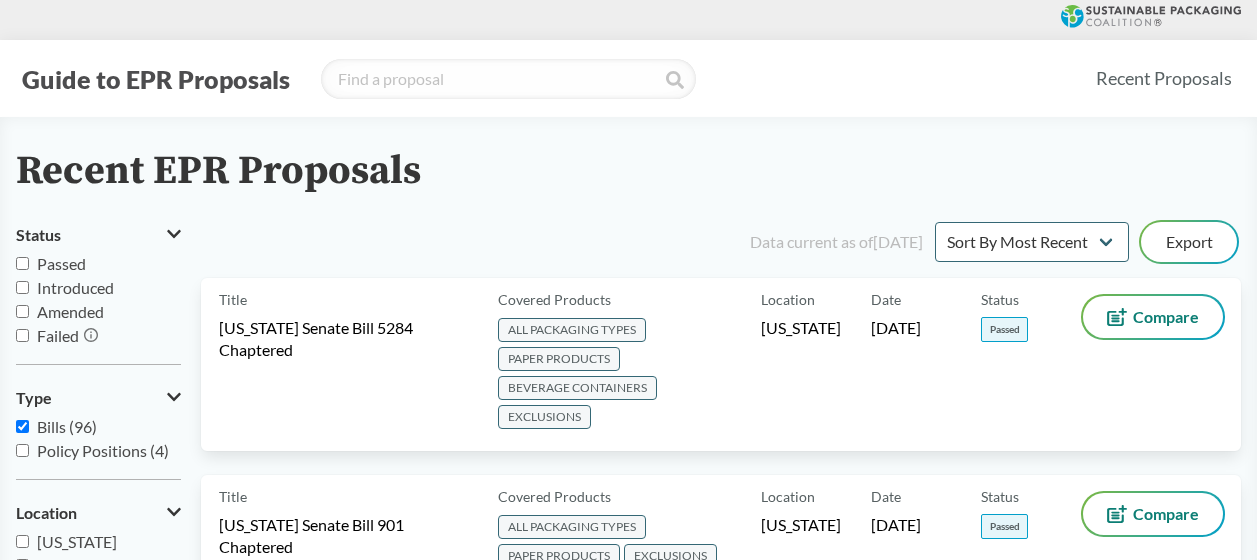 scroll, scrollTop: 0, scrollLeft: 0, axis: both 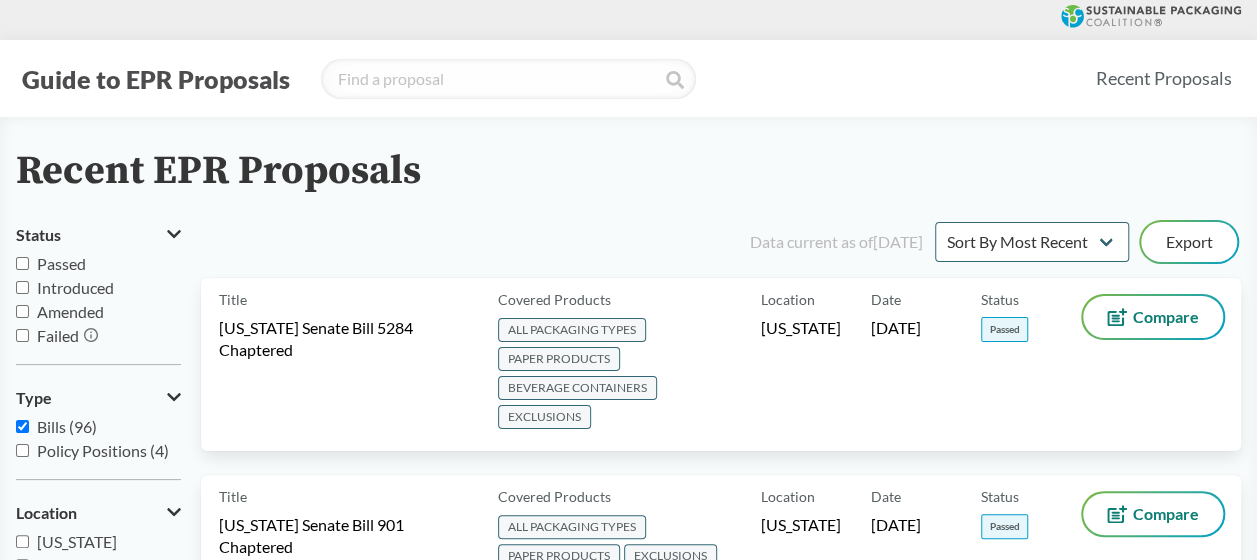 click on "Passed" at bounding box center (61, 263) 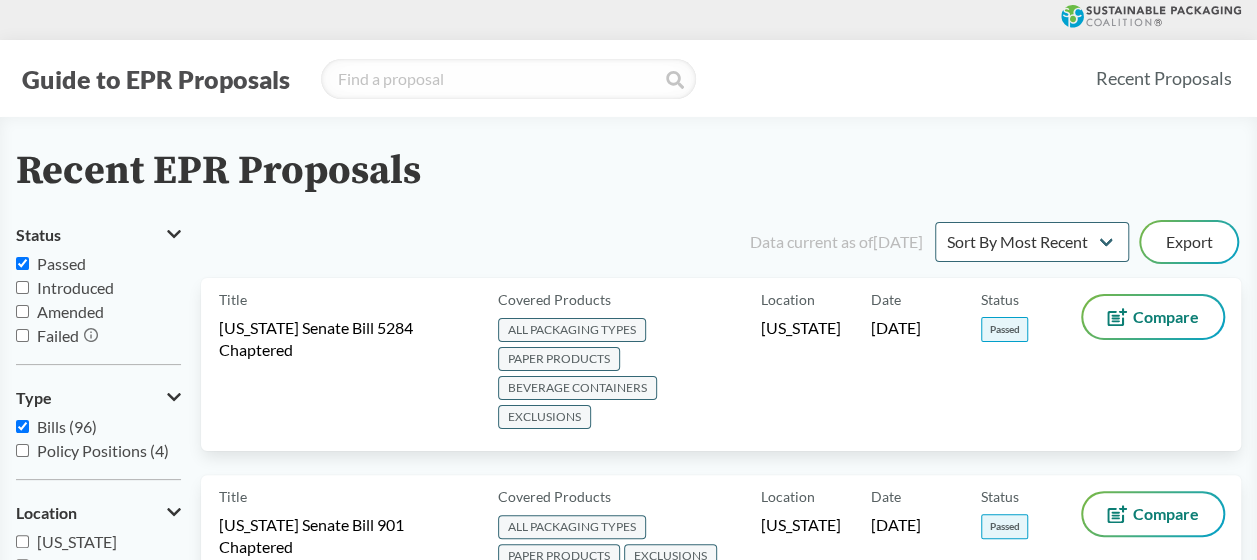 checkbox on "true" 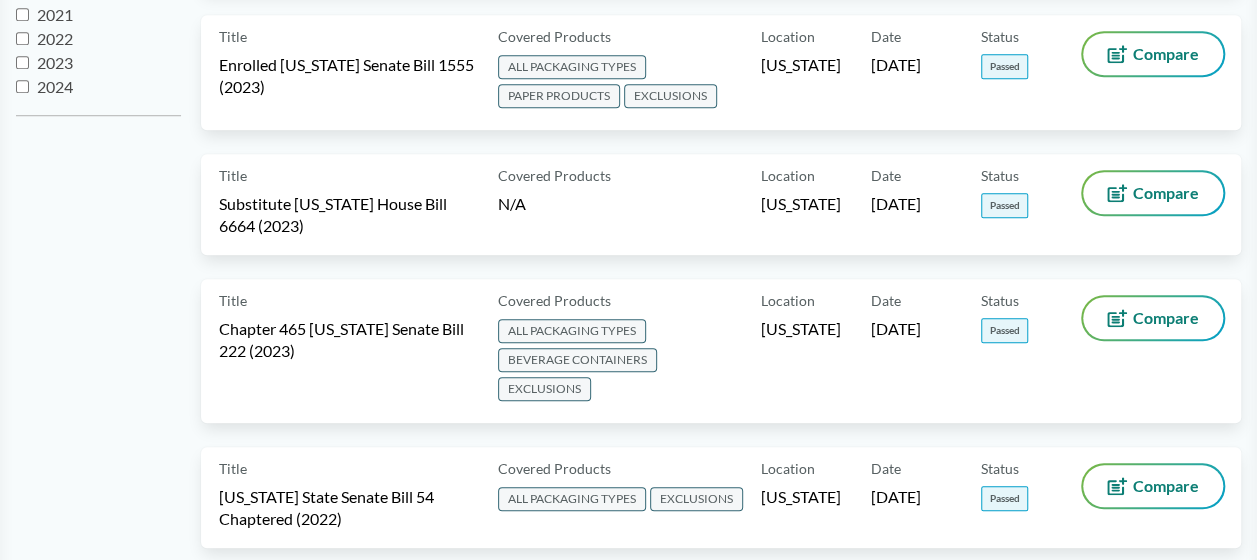 scroll, scrollTop: 835, scrollLeft: 0, axis: vertical 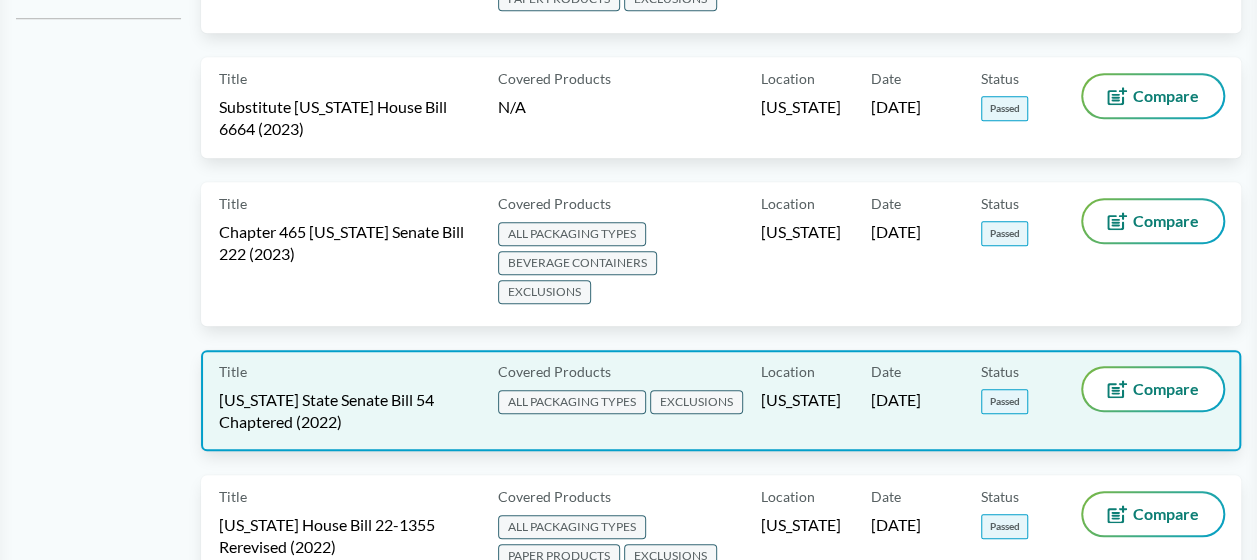 click on "Title California State Senate Bill 54 Chaptered (2022)" at bounding box center [354, 400] 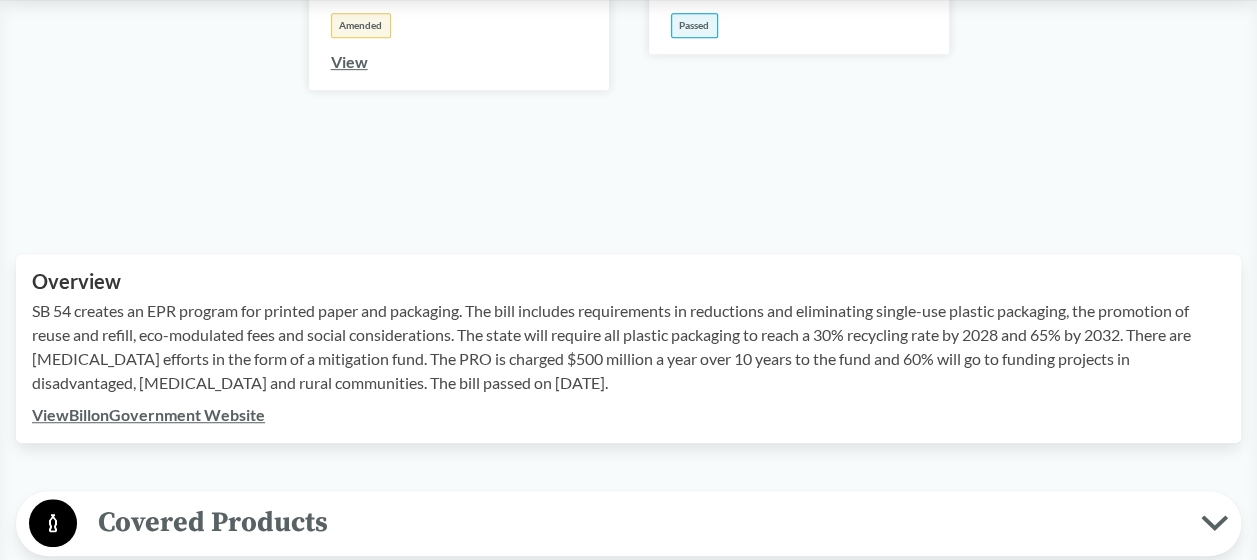 scroll, scrollTop: 492, scrollLeft: 0, axis: vertical 